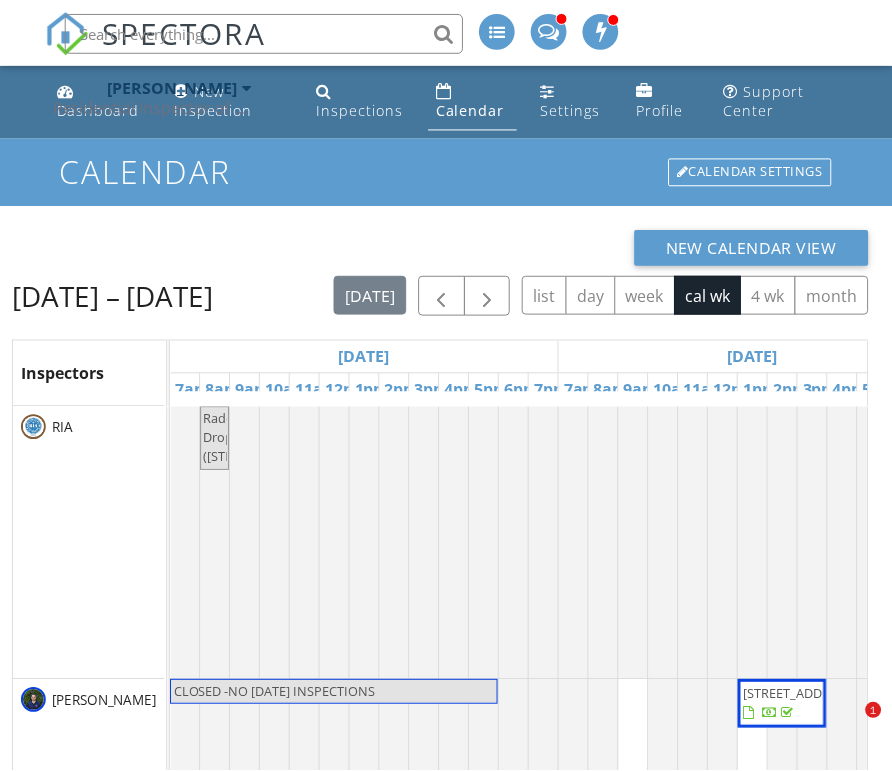 scroll, scrollTop: 286, scrollLeft: 0, axis: vertical 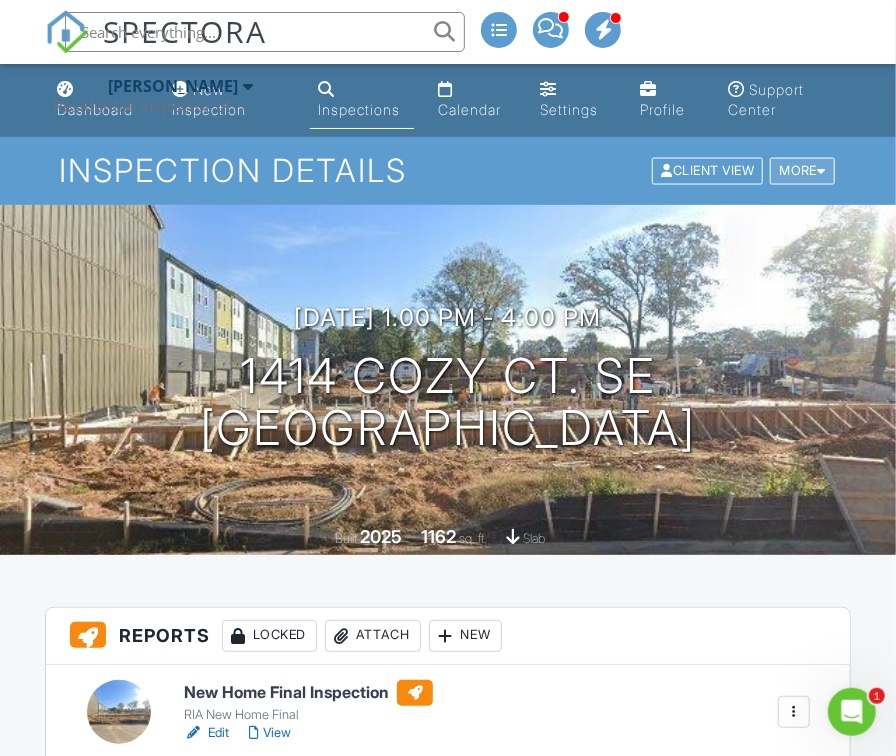 click at bounding box center (821, 171) 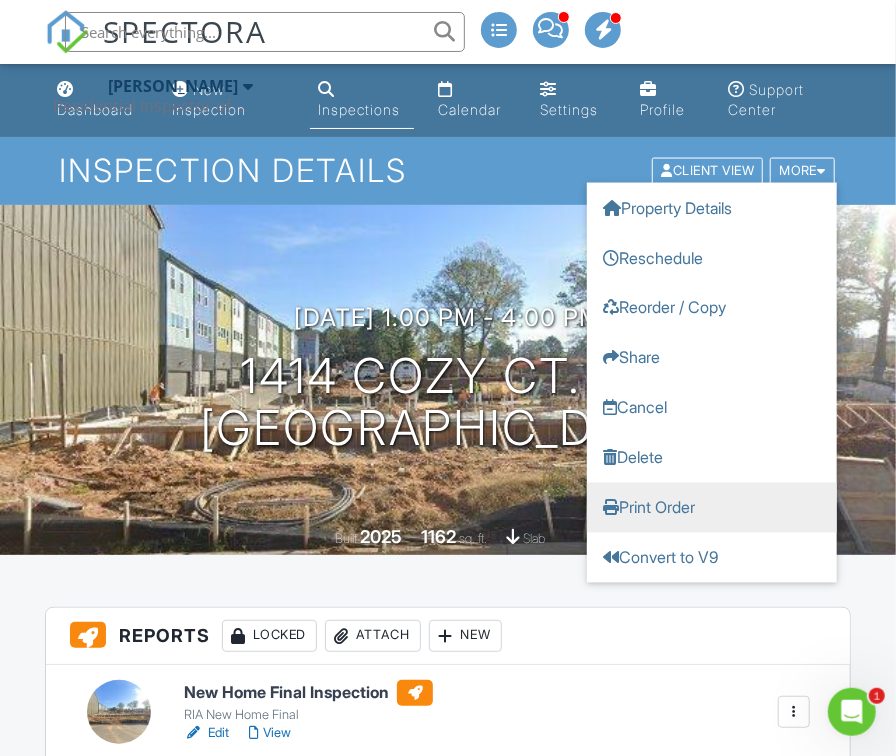 click on "Print Order" at bounding box center (712, 508) 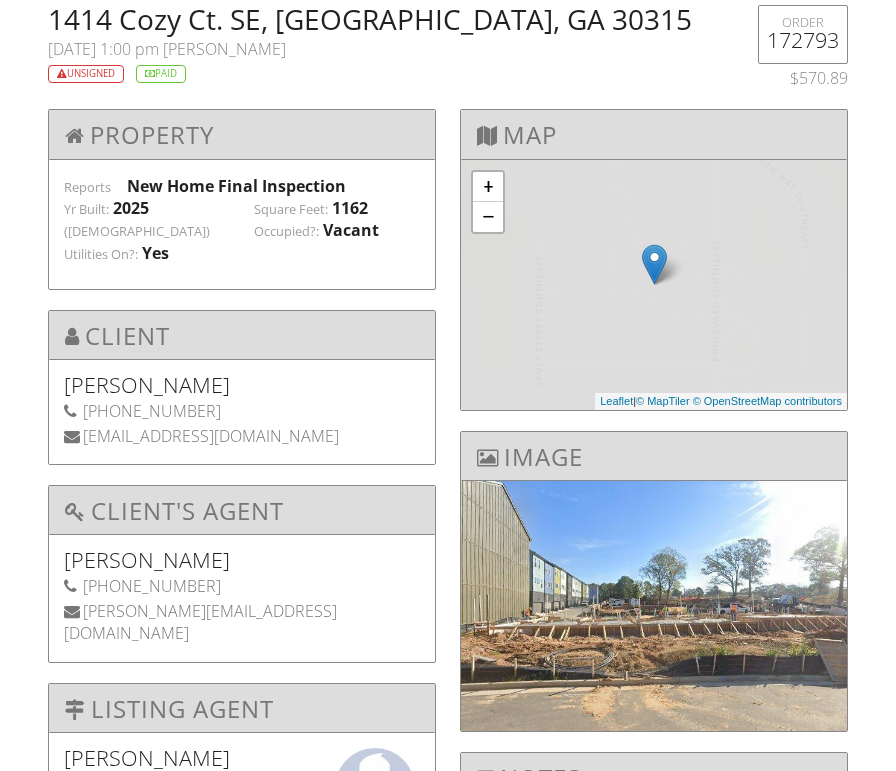 scroll, scrollTop: 0, scrollLeft: 0, axis: both 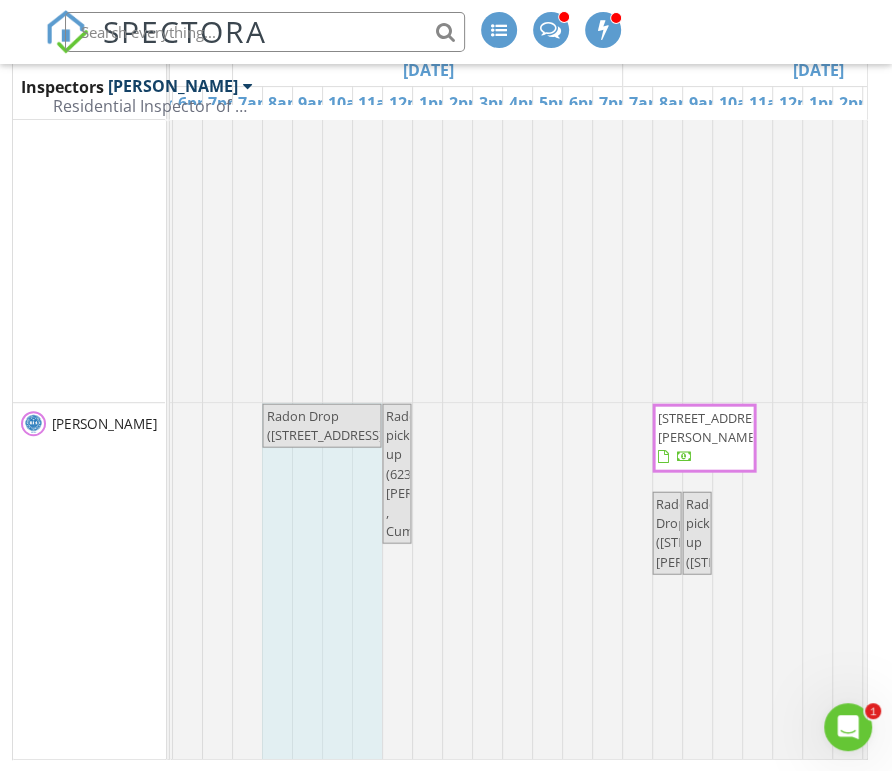 drag, startPoint x: 288, startPoint y: 434, endPoint x: 355, endPoint y: 419, distance: 68.65858 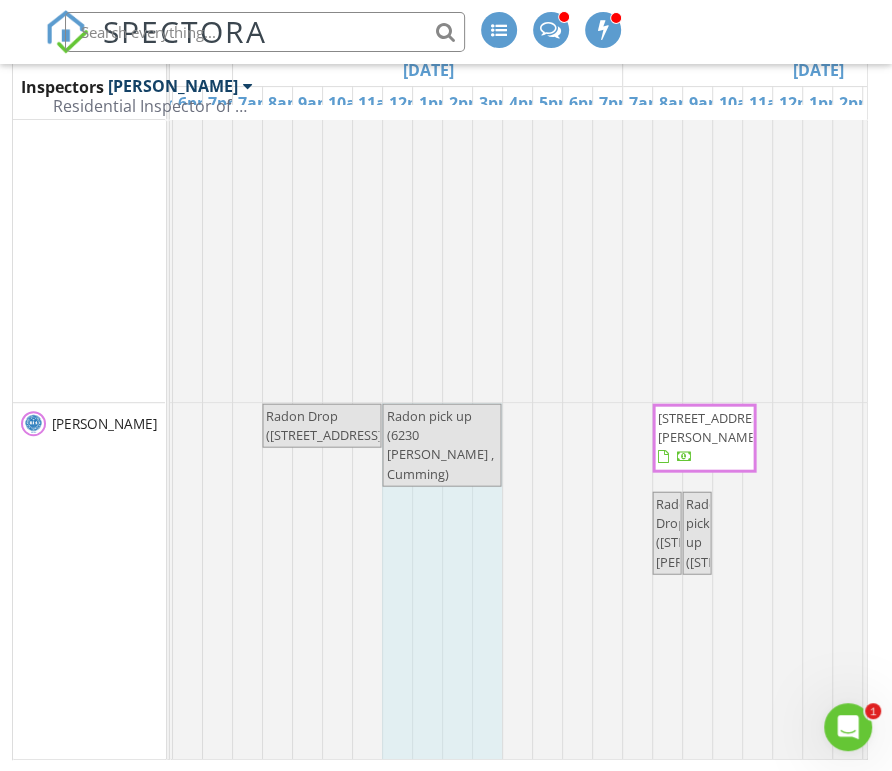 drag, startPoint x: 411, startPoint y: 437, endPoint x: 125, endPoint y: 463, distance: 287.17938 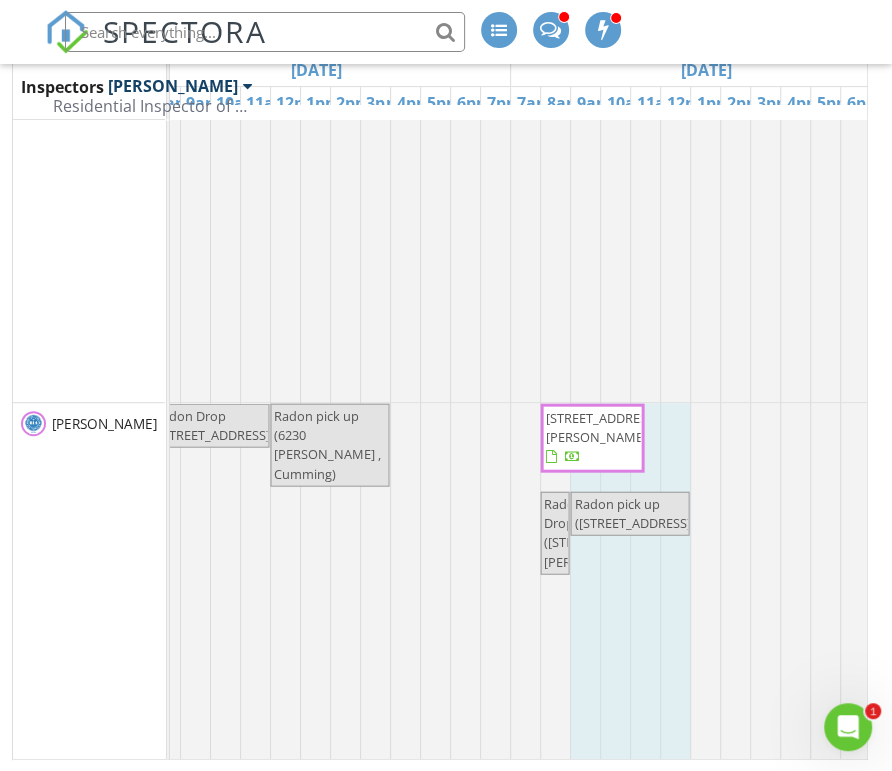 drag, startPoint x: 598, startPoint y: 534, endPoint x: 682, endPoint y: 527, distance: 84.29116 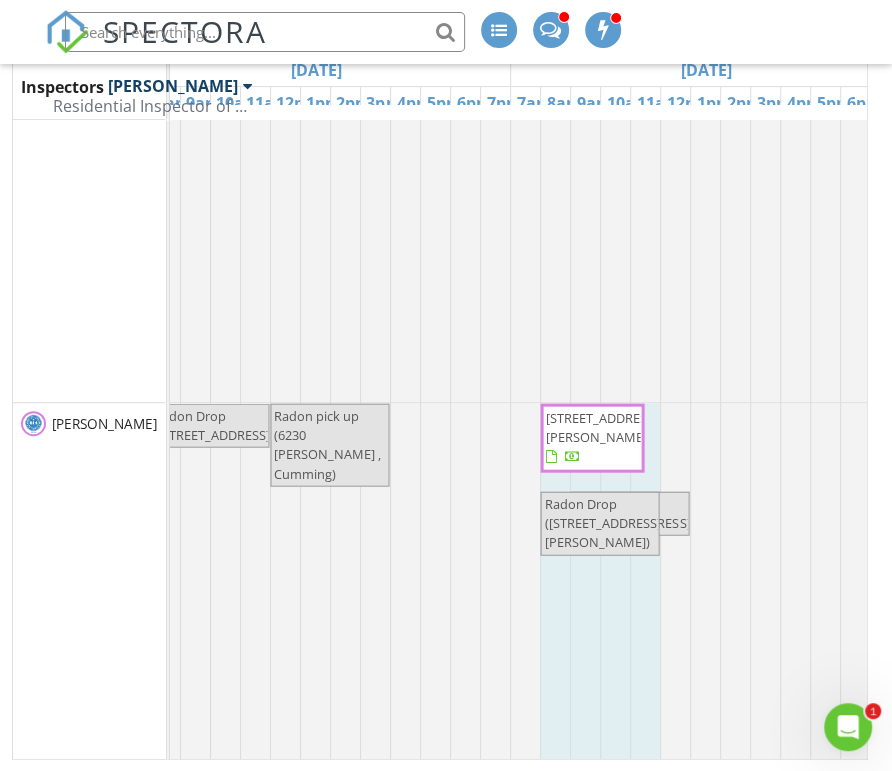 drag, startPoint x: 565, startPoint y: 587, endPoint x: 654, endPoint y: 567, distance: 91.21951 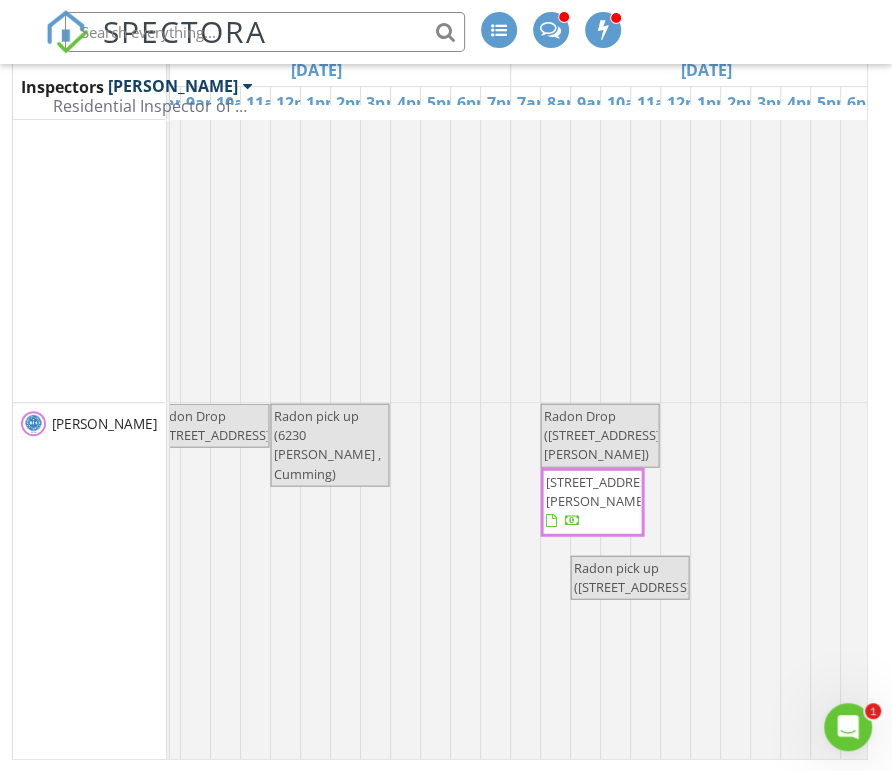 click on "[PERSON_NAME] Scope" at bounding box center [89, 54] 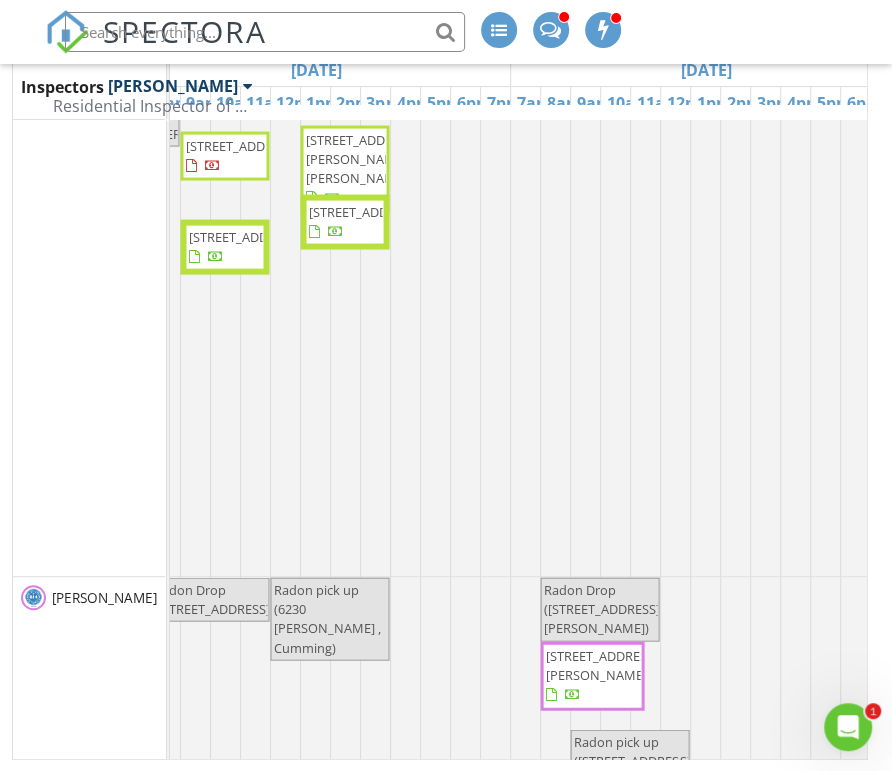 scroll, scrollTop: 8785, scrollLeft: 1609, axis: both 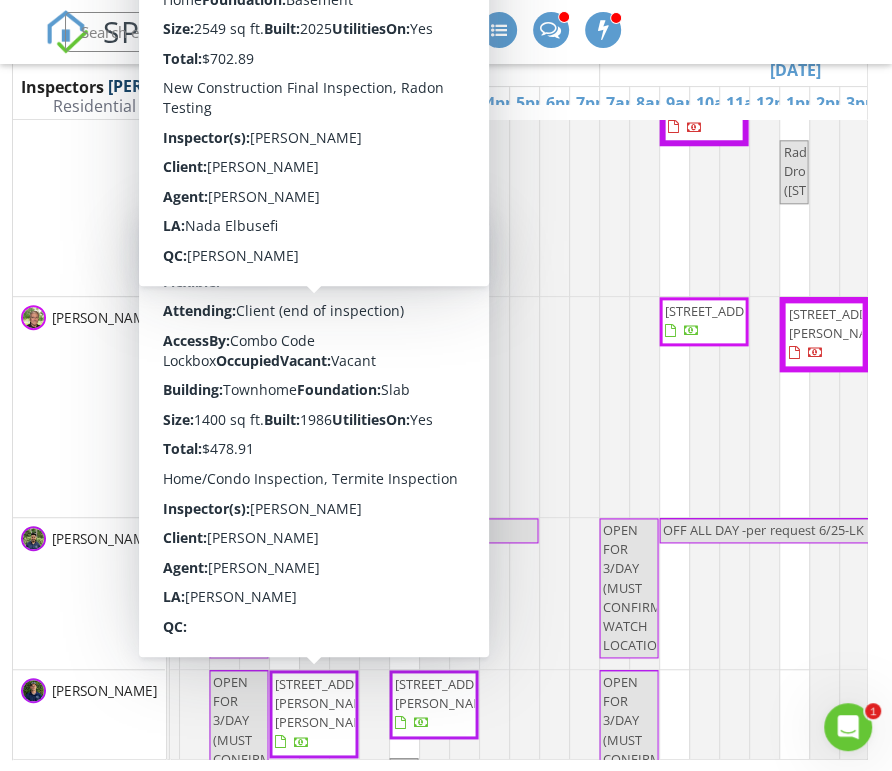 click on "[PERSON_NAME]" at bounding box center [89, 407] 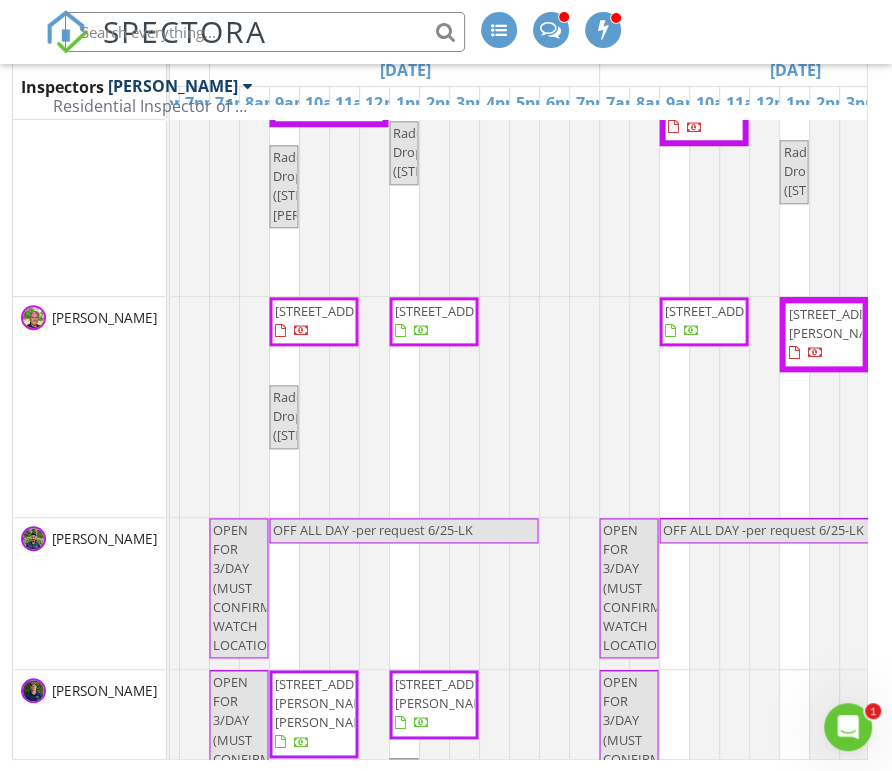 scroll, scrollTop: 4785, scrollLeft: 0, axis: vertical 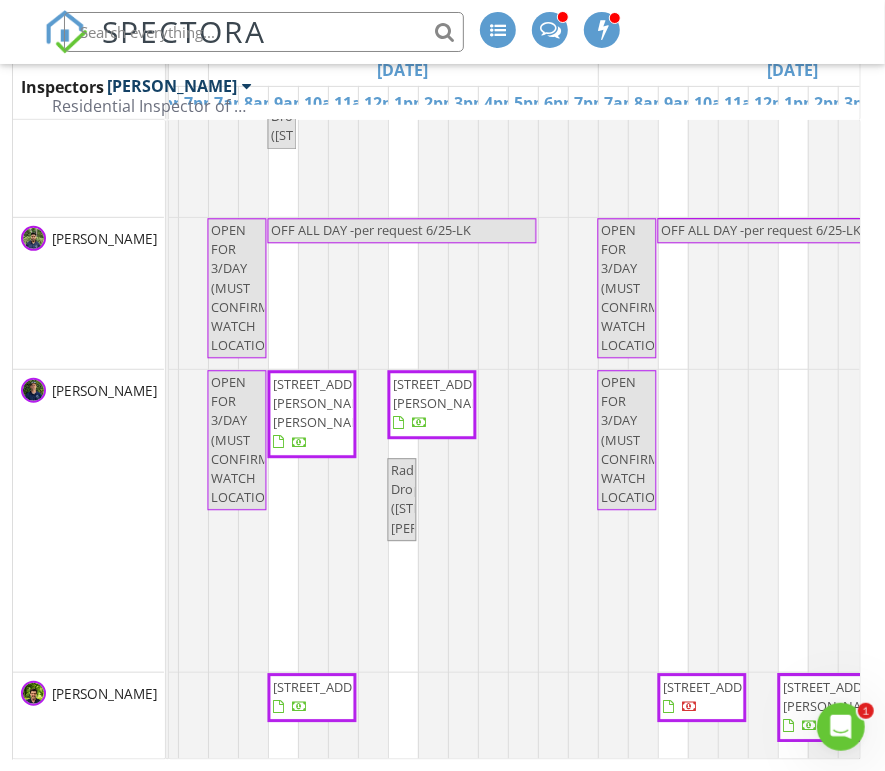click on "[PERSON_NAME]" at bounding box center (88, 107) 